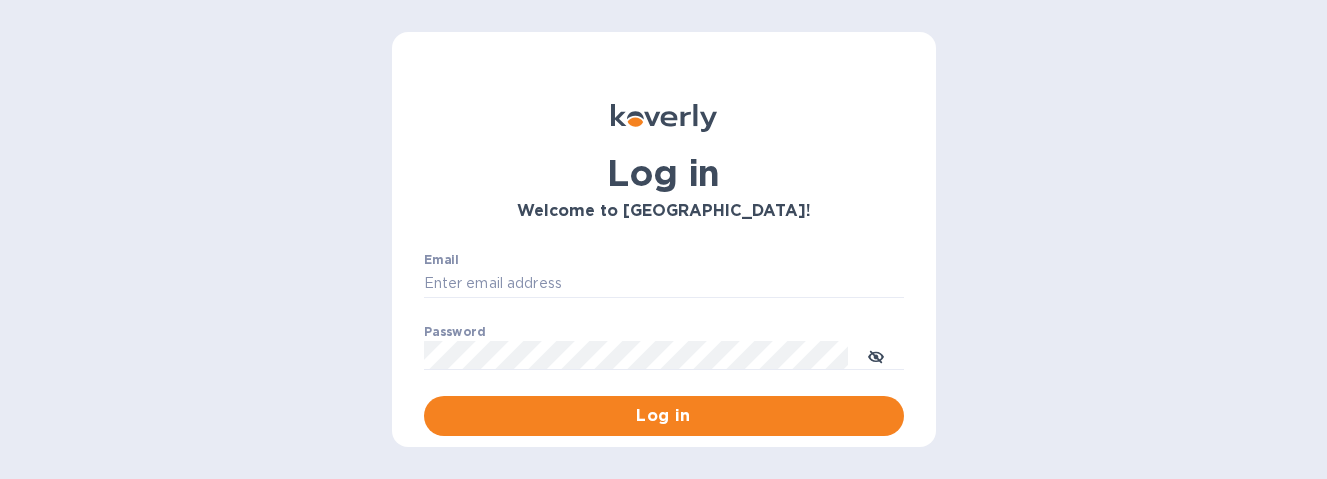 scroll, scrollTop: 0, scrollLeft: 0, axis: both 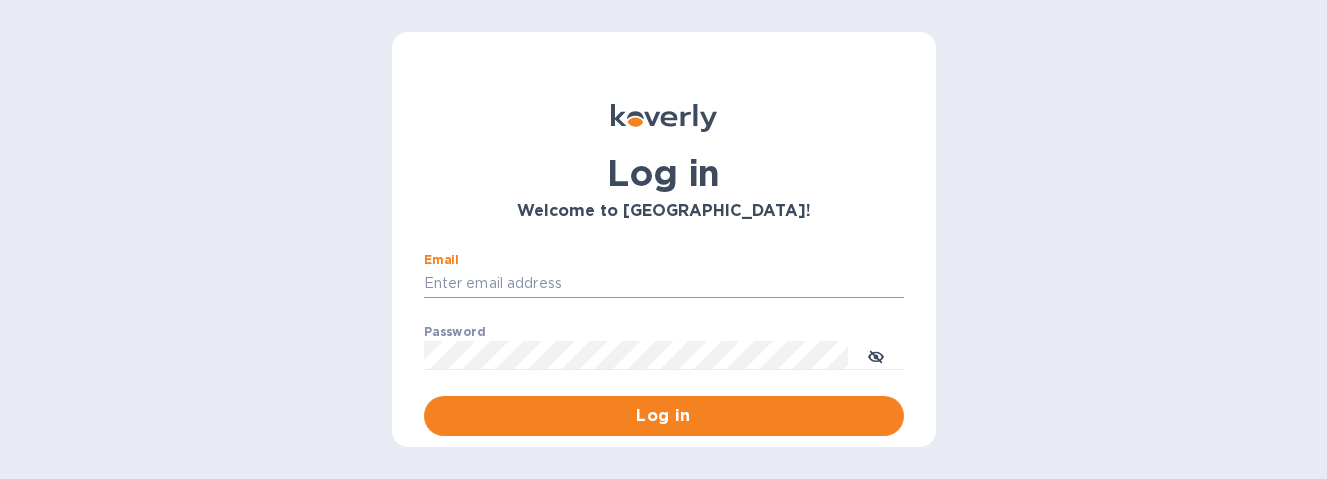 click on "Email" at bounding box center (664, 284) 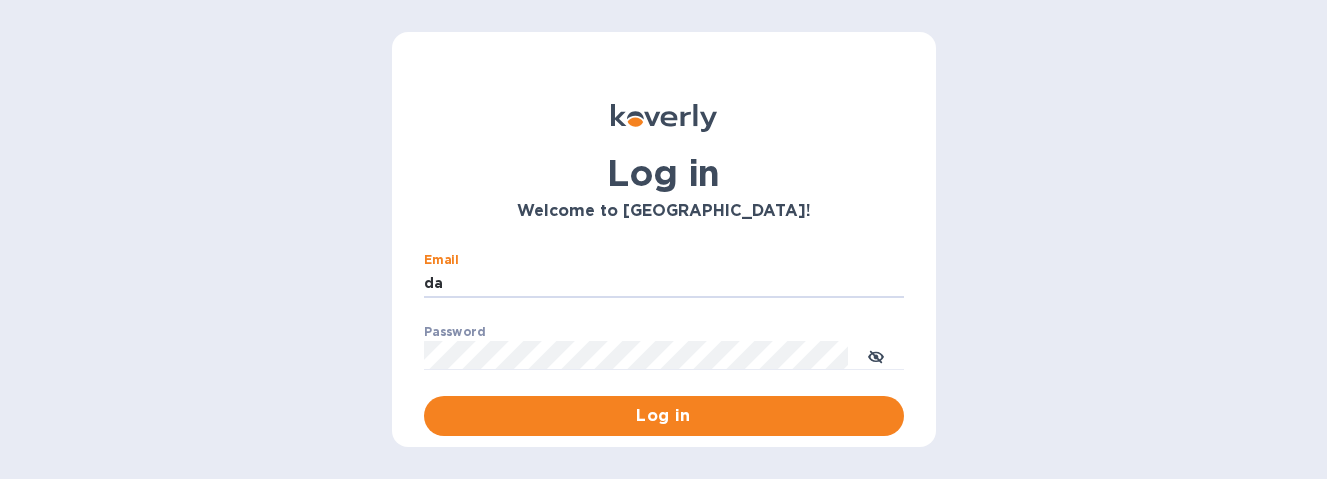 type on "[PERSON_NAME][EMAIL_ADDRESS][DOMAIN_NAME]" 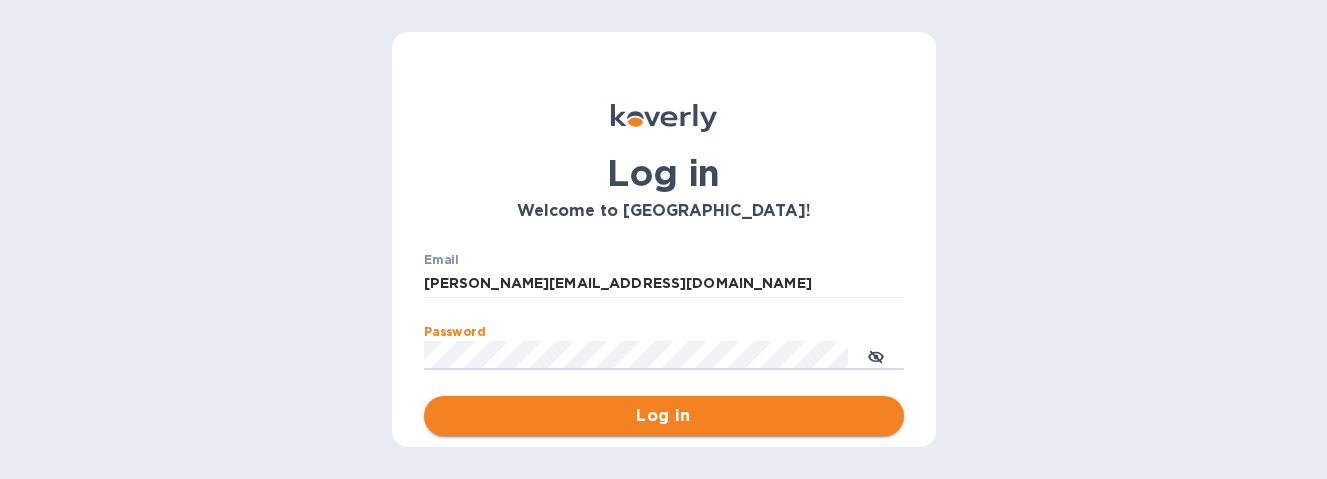 click on "Log in" at bounding box center [664, 416] 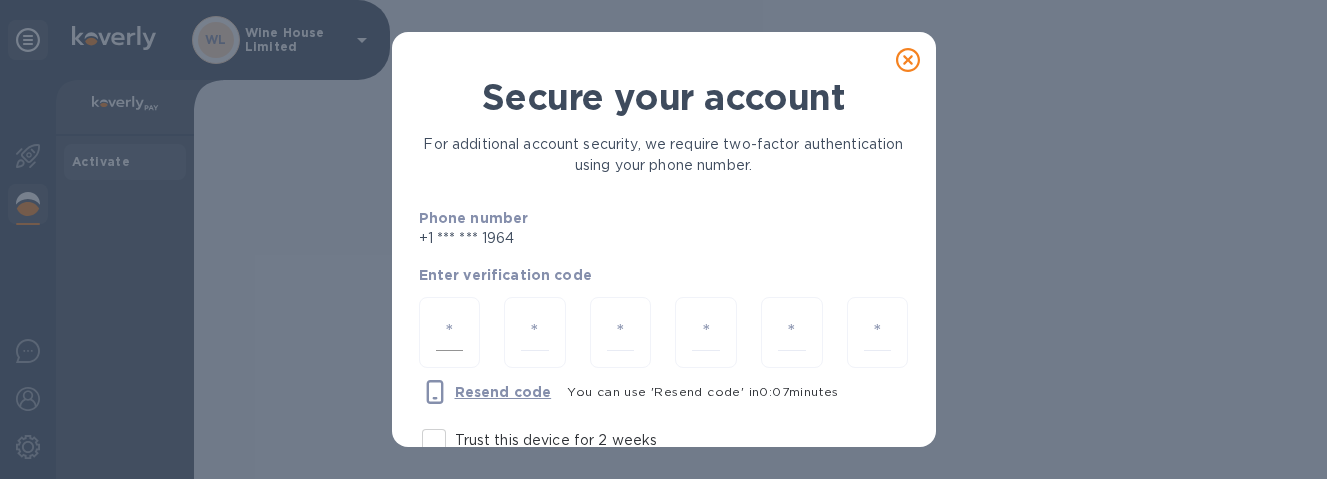 click at bounding box center (450, 332) 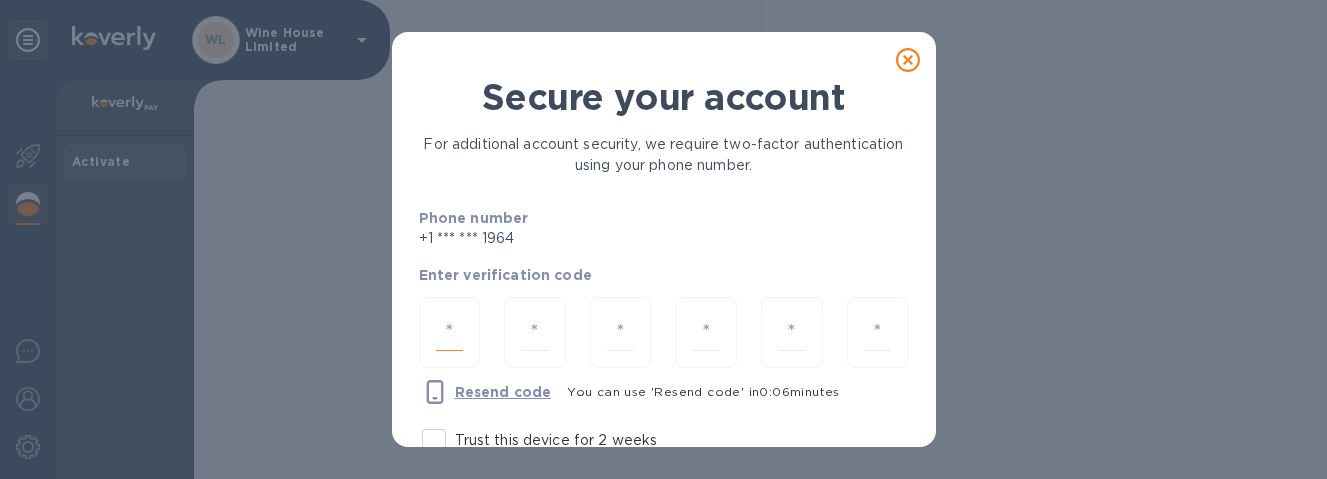 type on "2" 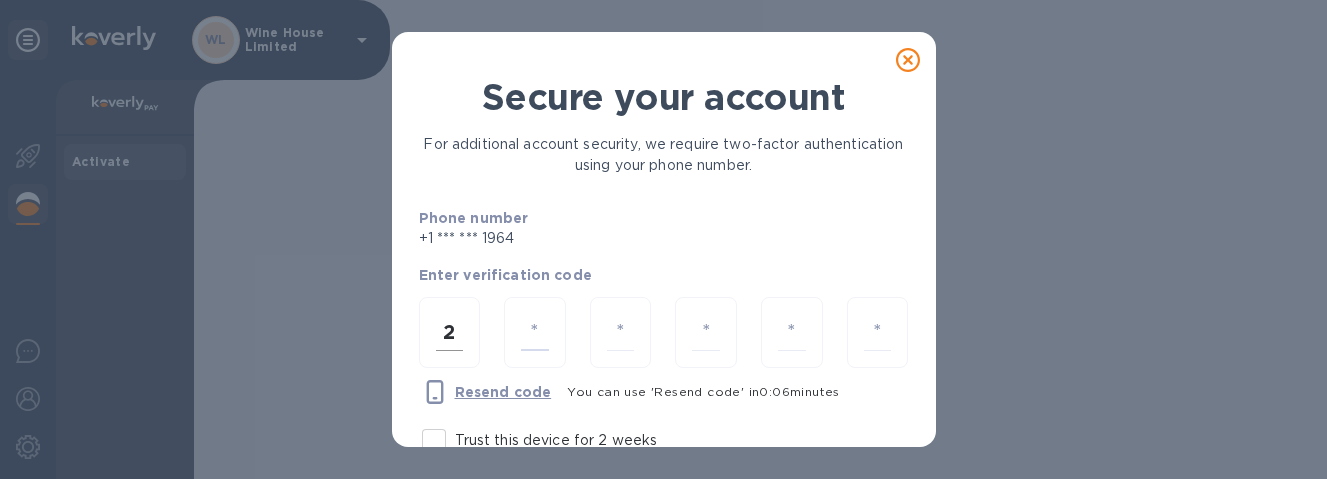type on "8" 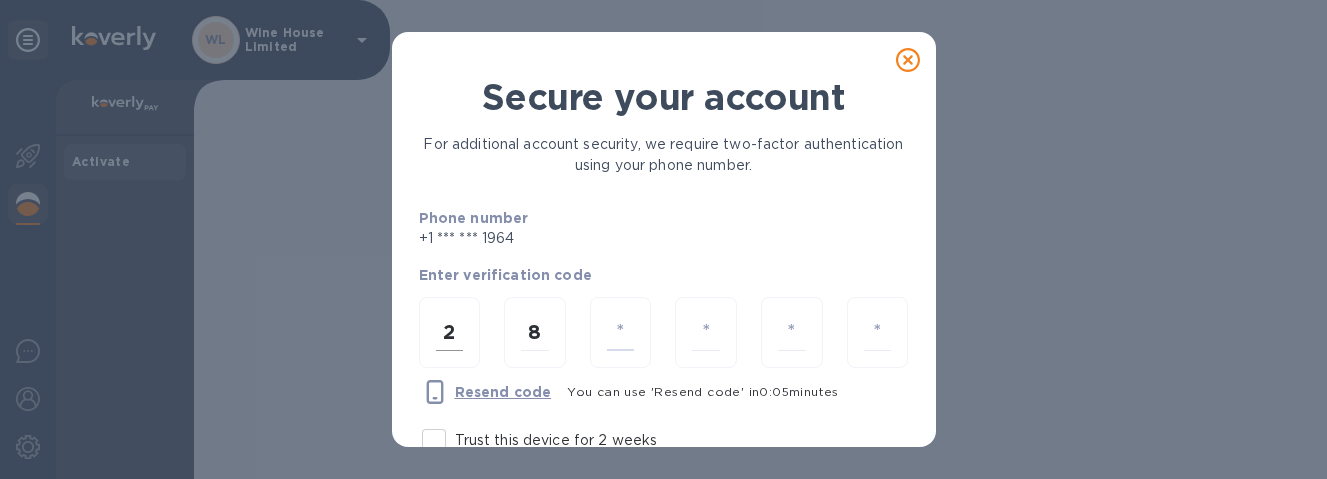 type on "4" 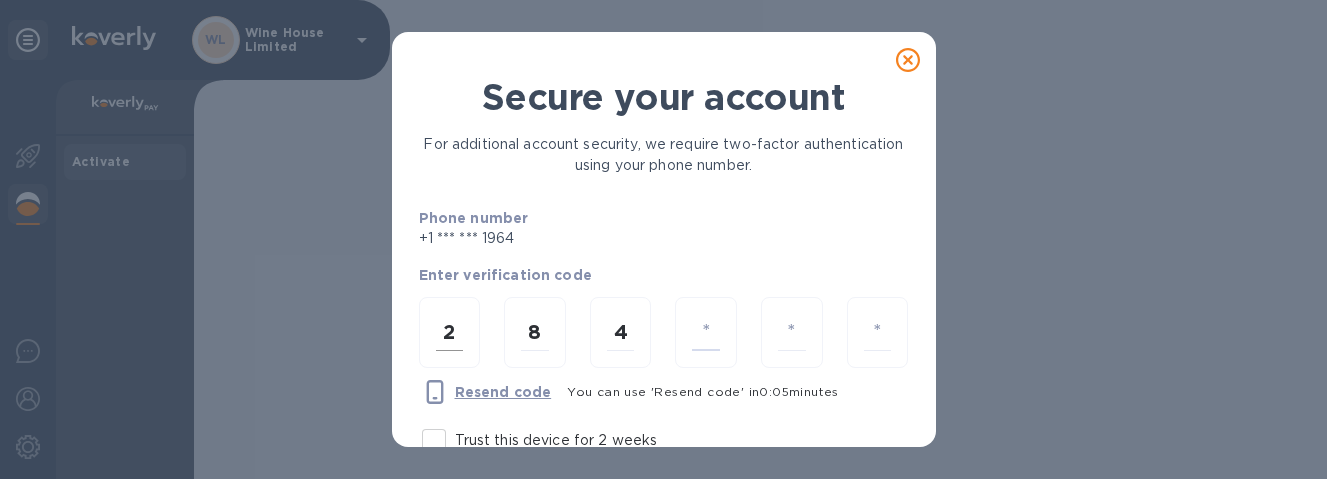 type on "7" 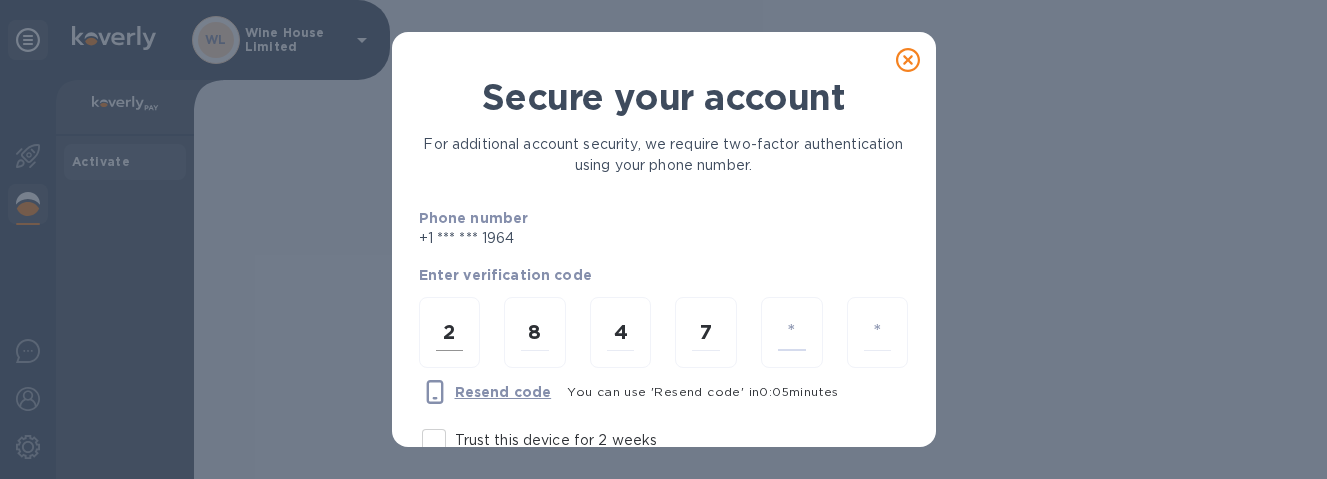 type on "1" 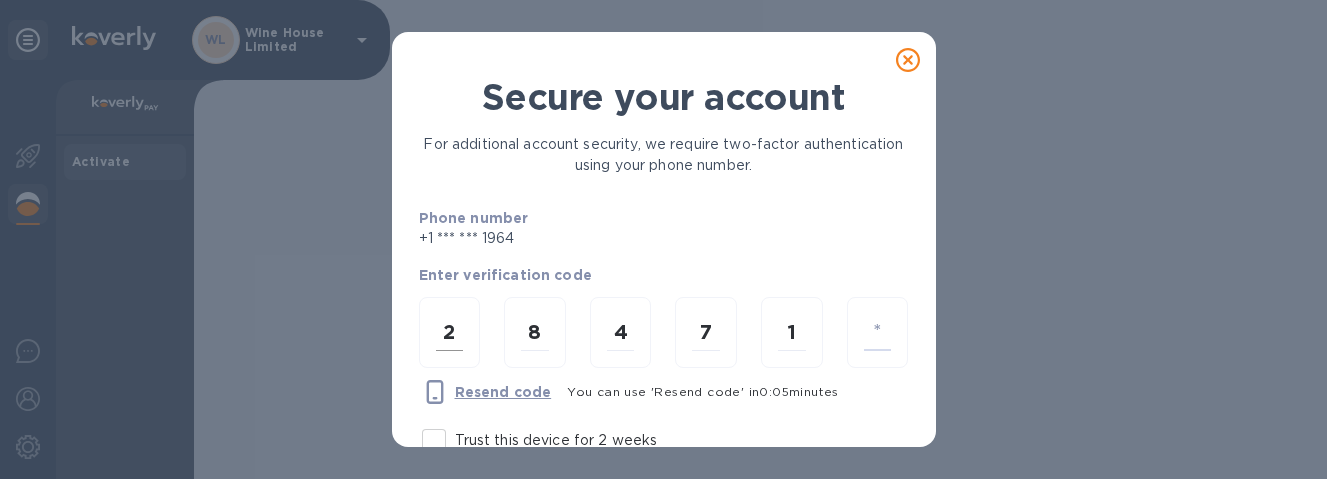 type on "7" 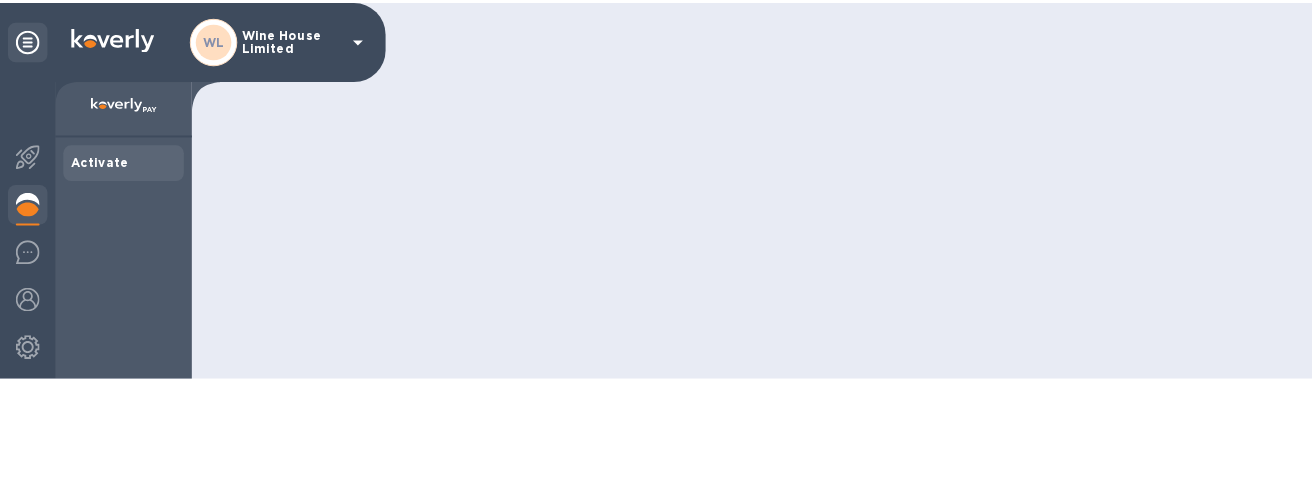 scroll, scrollTop: 0, scrollLeft: 0, axis: both 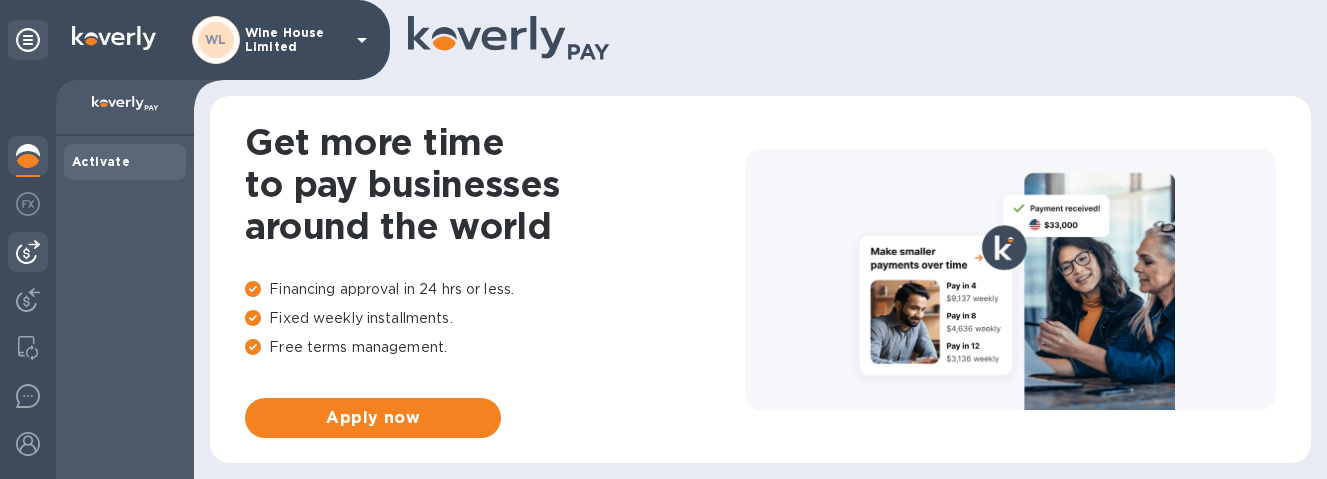 click at bounding box center [28, 252] 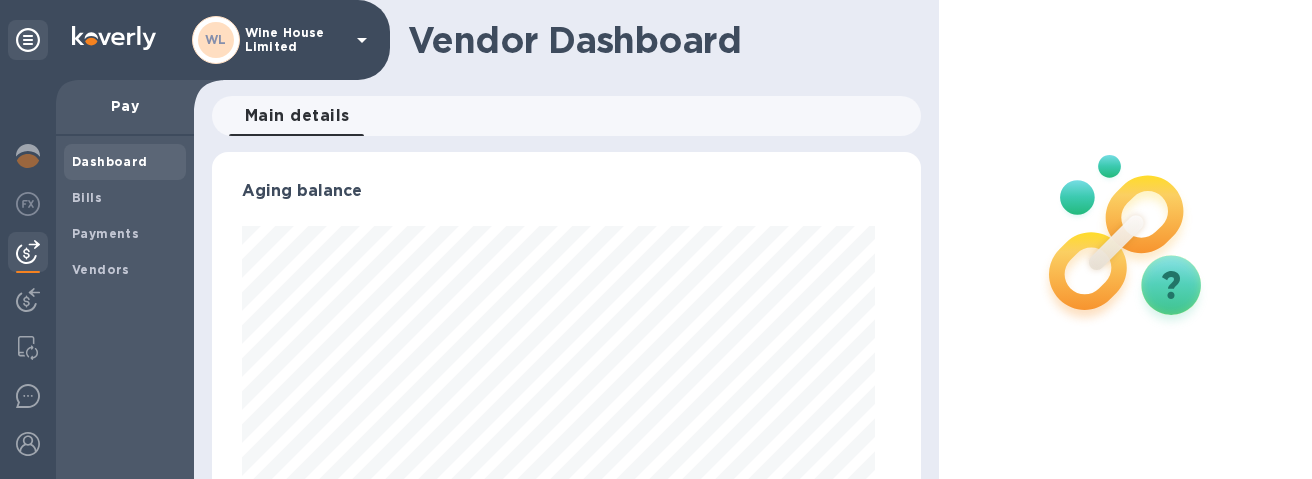 scroll, scrollTop: 999568, scrollLeft: 999307, axis: both 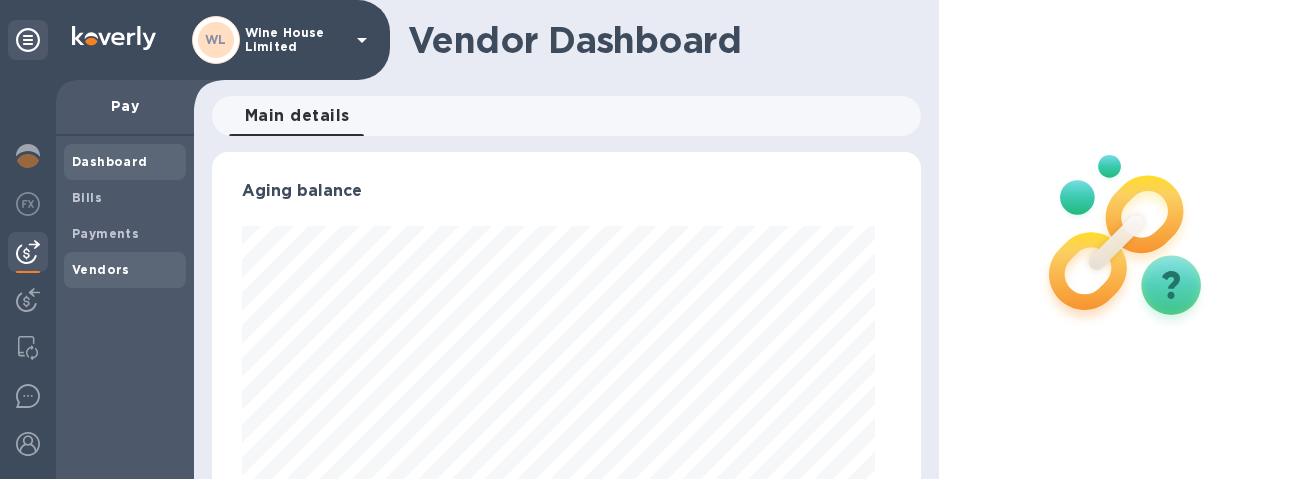 click on "Vendors" at bounding box center (101, 269) 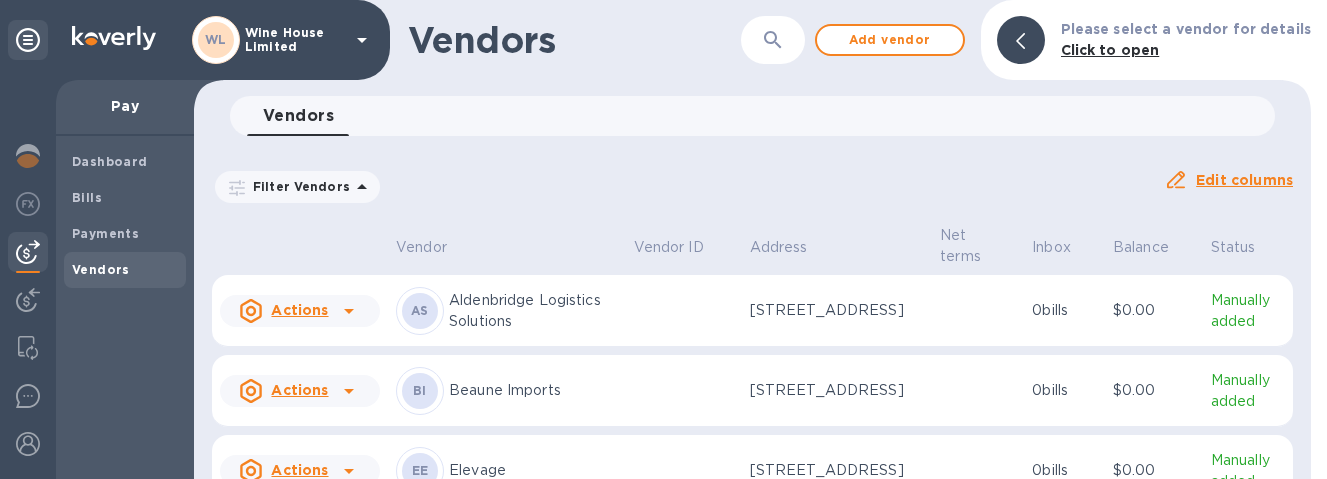 click on "Filter Vendors Auto pay:  All" at bounding box center (680, 187) 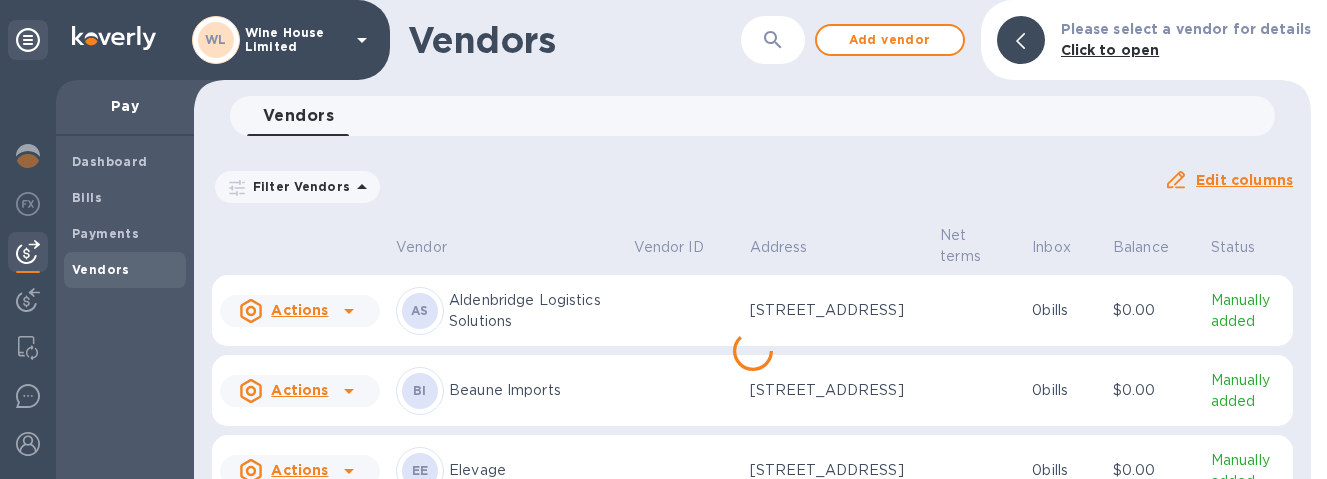 scroll, scrollTop: 1003, scrollLeft: 0, axis: vertical 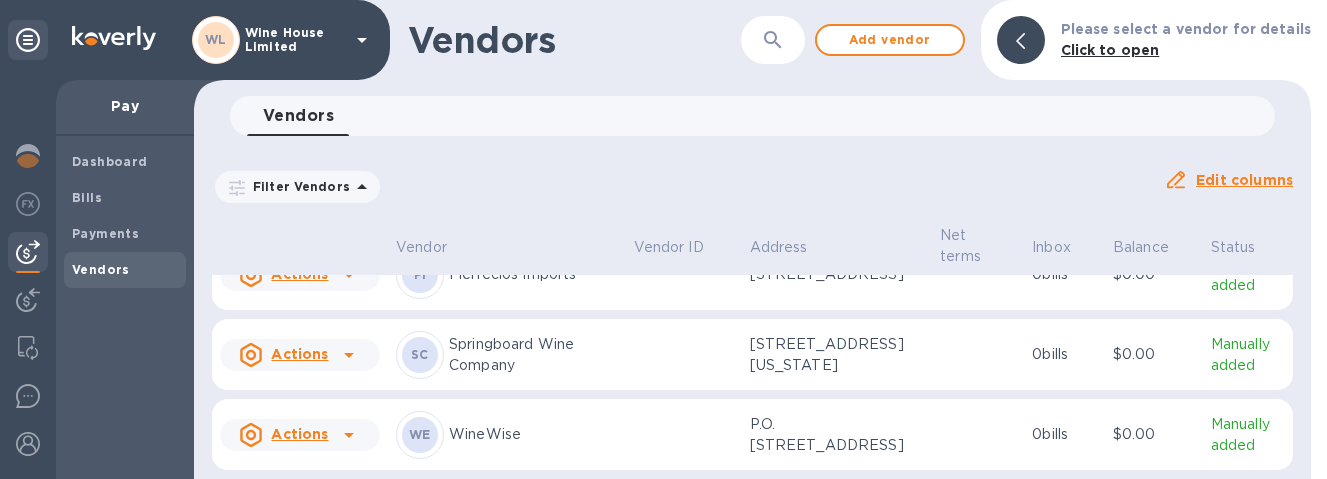 click on "Actions" at bounding box center (299, 434) 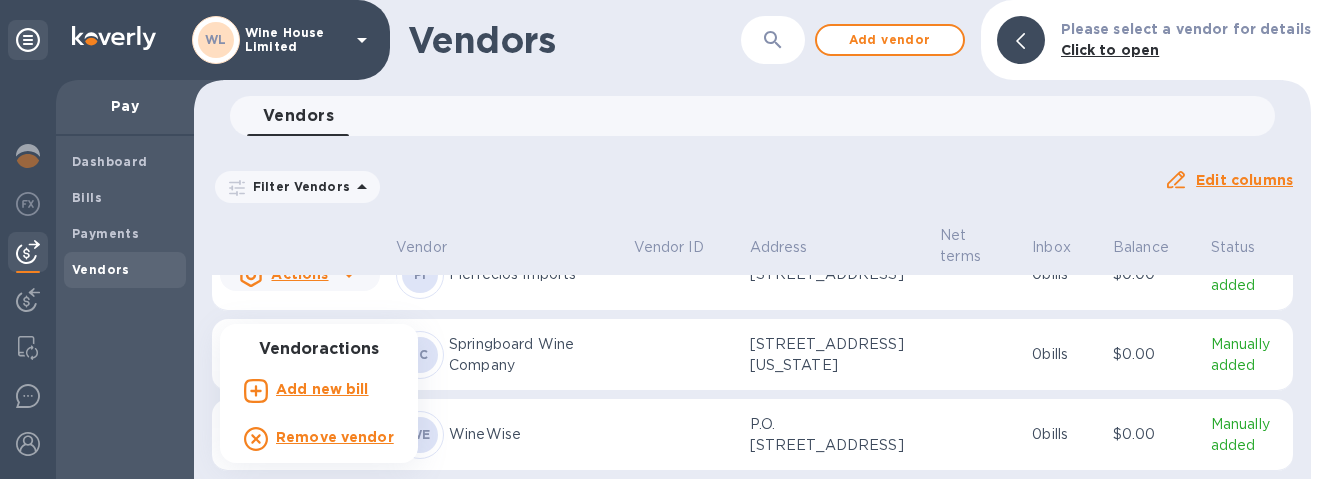 scroll, scrollTop: 961, scrollLeft: 0, axis: vertical 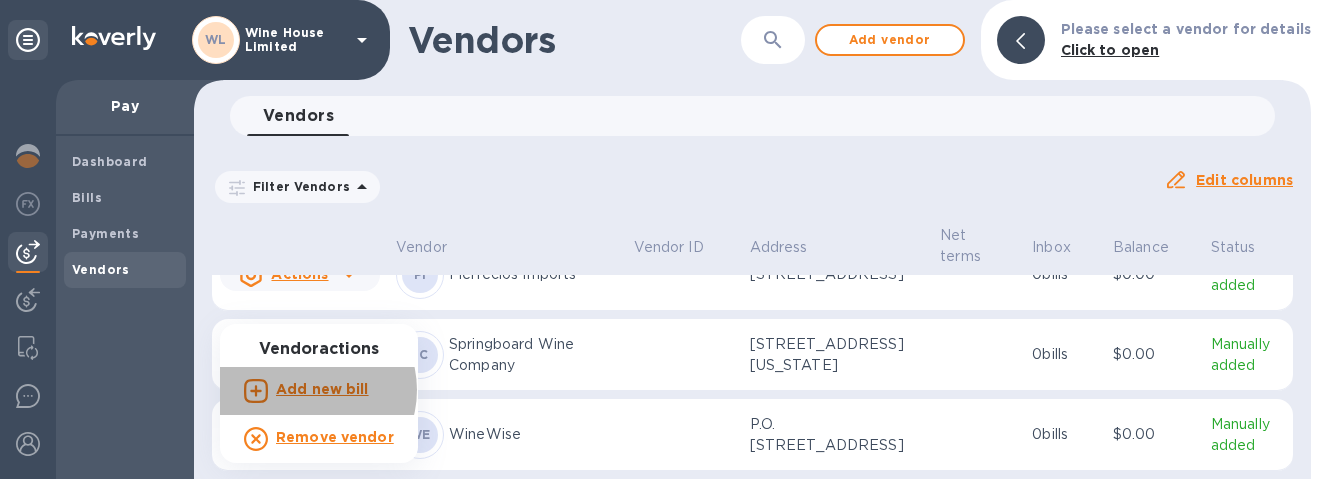 click on "Add new bill" at bounding box center [322, 389] 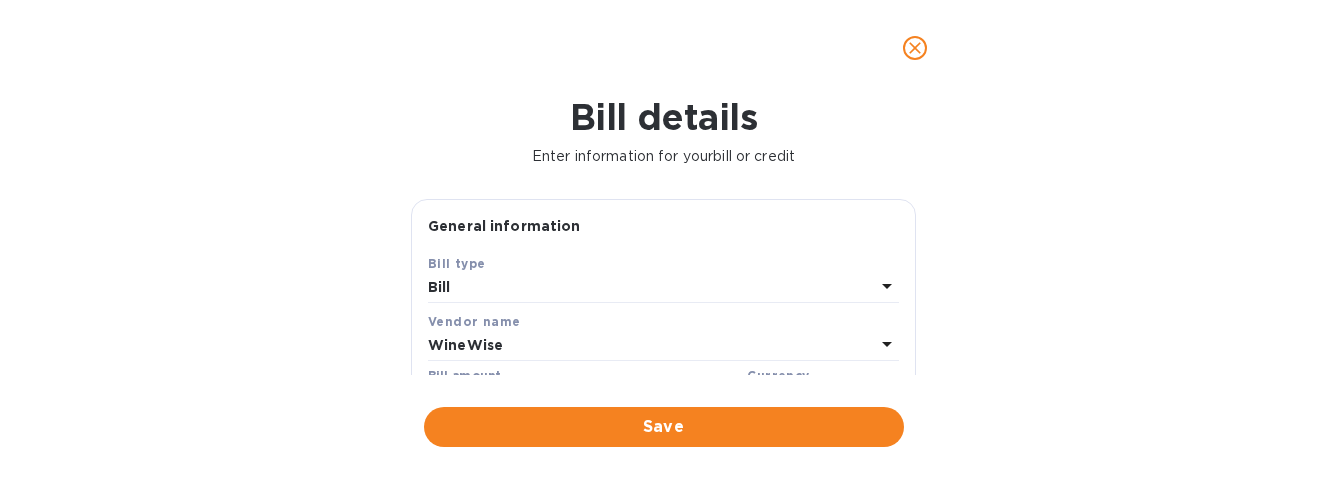 click on "Bill details Enter information for your  bill or credit General information Save Bill type Bill Vendor name WineWise Bill amount Currency USD Bill number   Terms Select terms Bill date [DATE]   Due date   G/L account Select G/L account Notes (optional)   Bill  image Choose  a bill  and   drag it here Save" at bounding box center [663, 287] 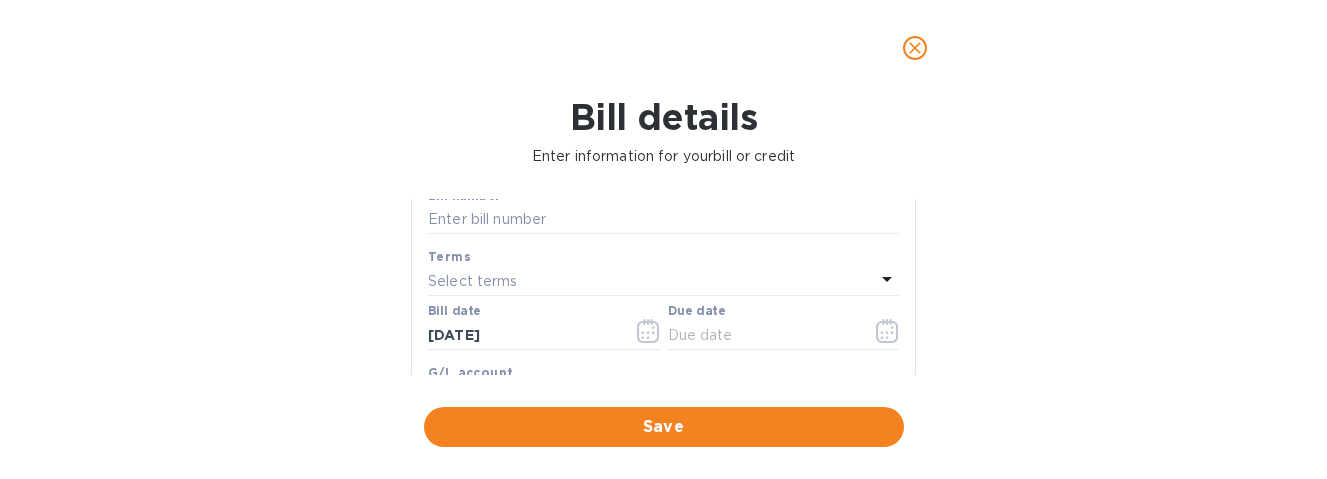 scroll, scrollTop: 196, scrollLeft: 0, axis: vertical 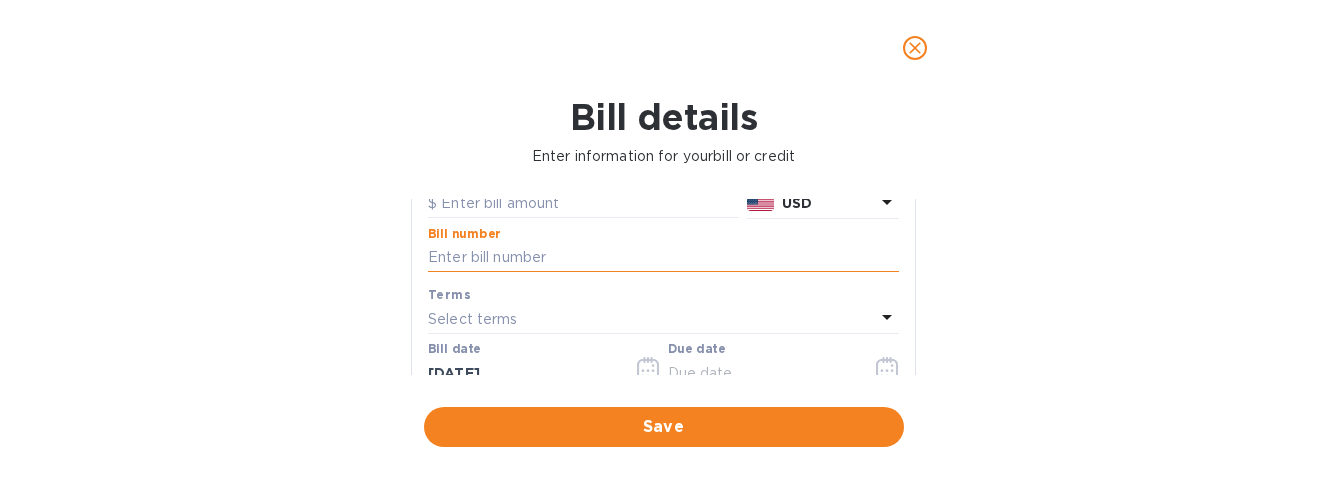click at bounding box center [663, 258] 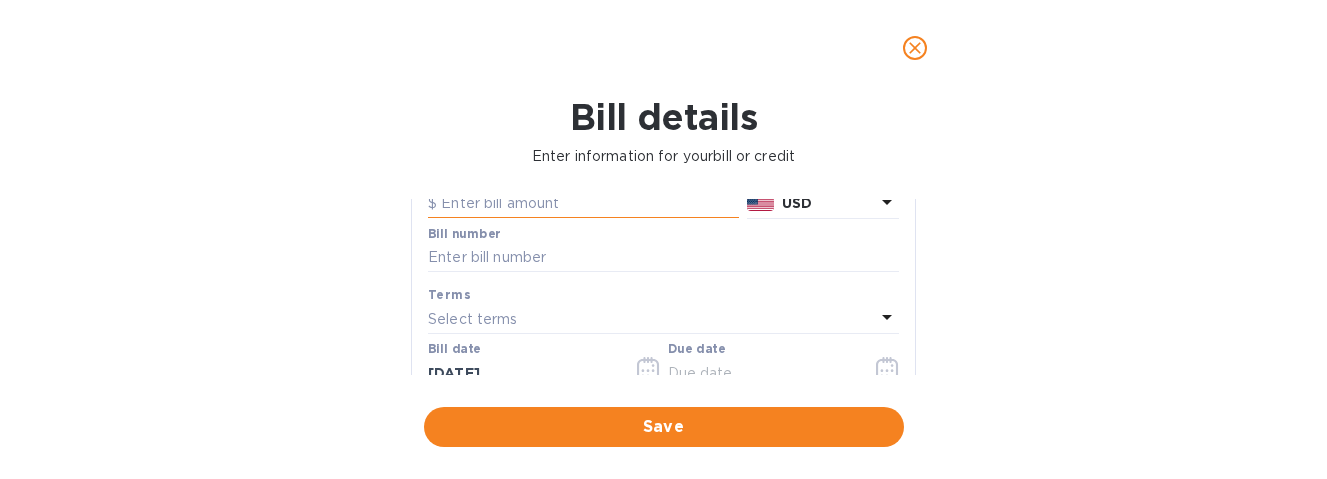 click at bounding box center (583, 204) 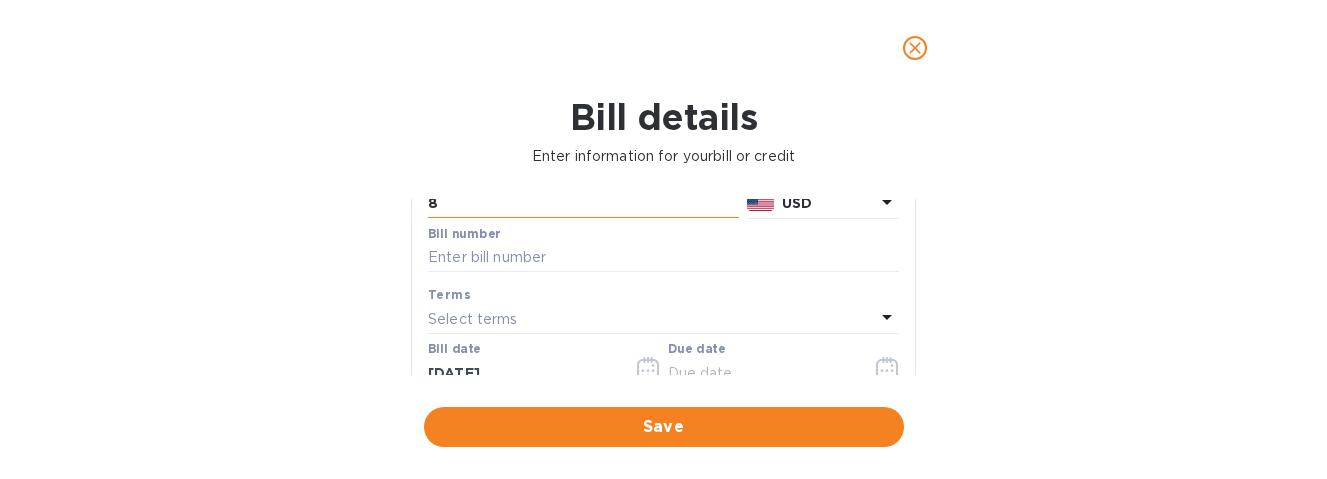 scroll, scrollTop: 192, scrollLeft: 0, axis: vertical 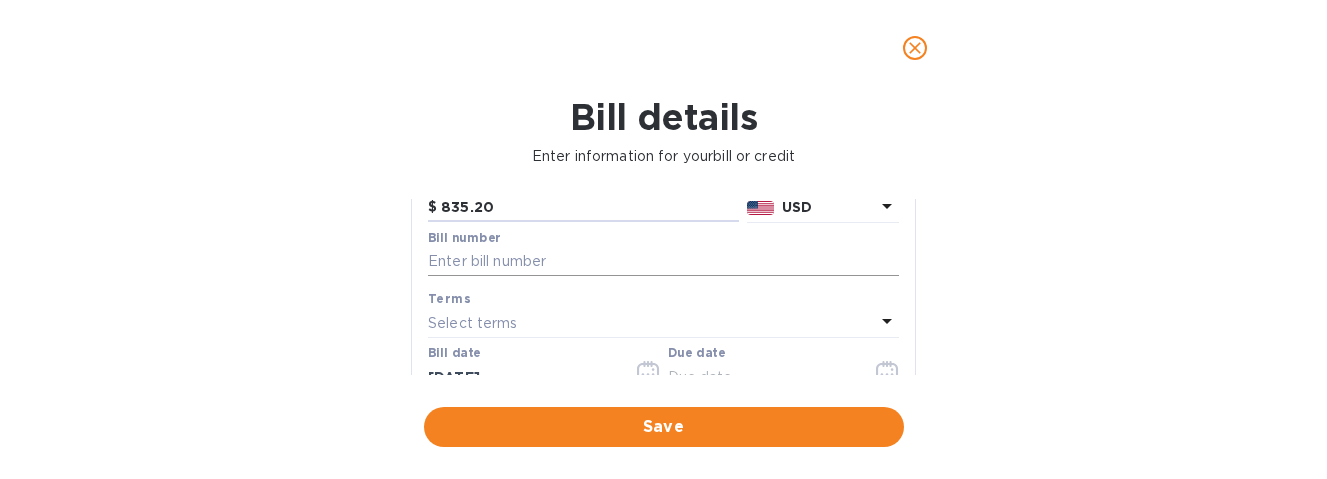 type on "835.20" 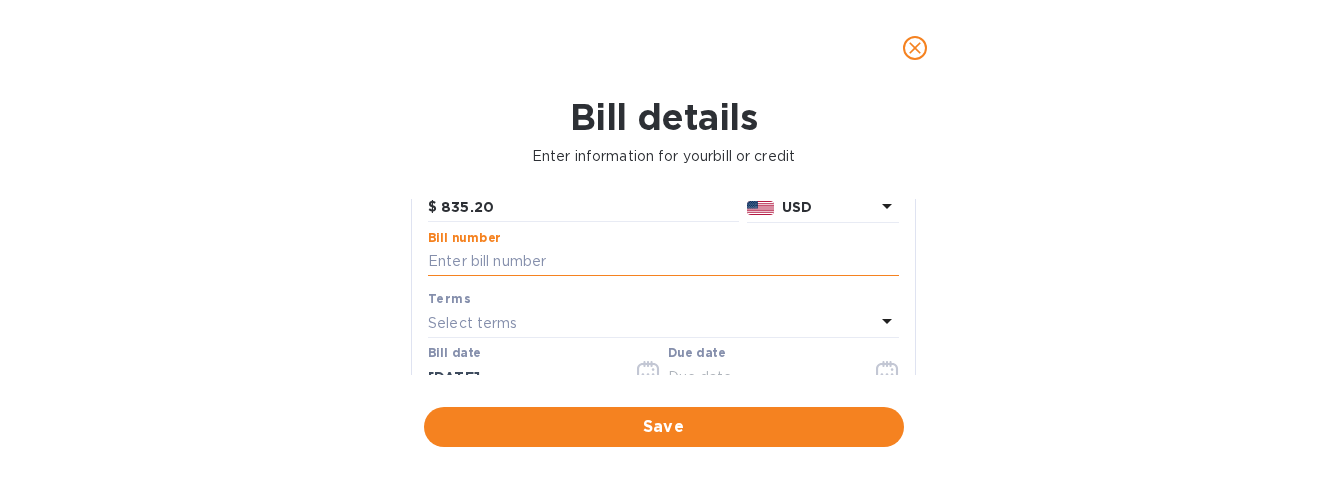 click at bounding box center [663, 262] 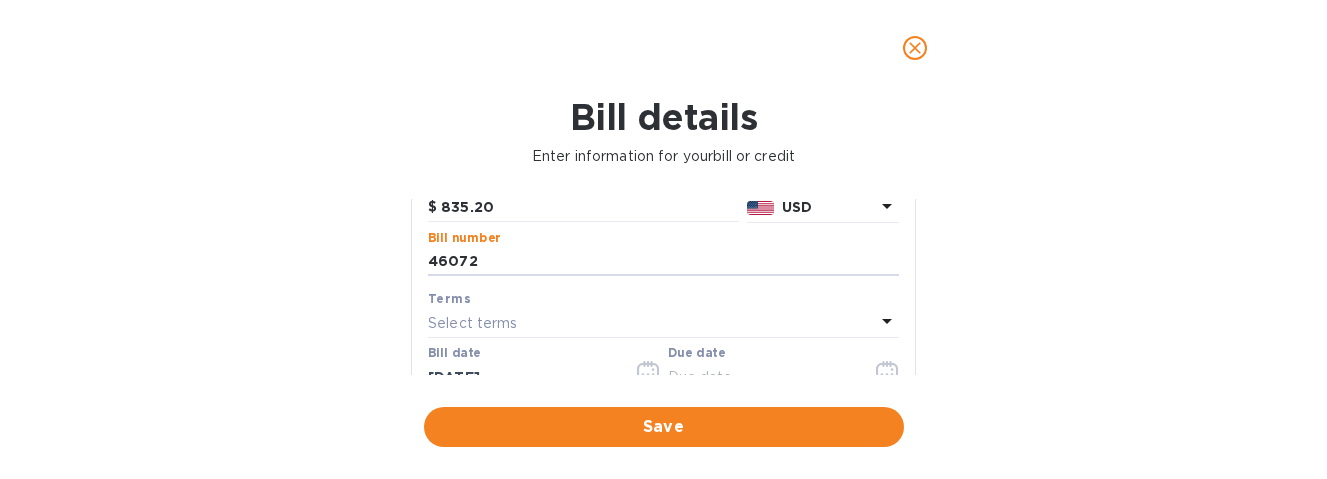 type on "46072" 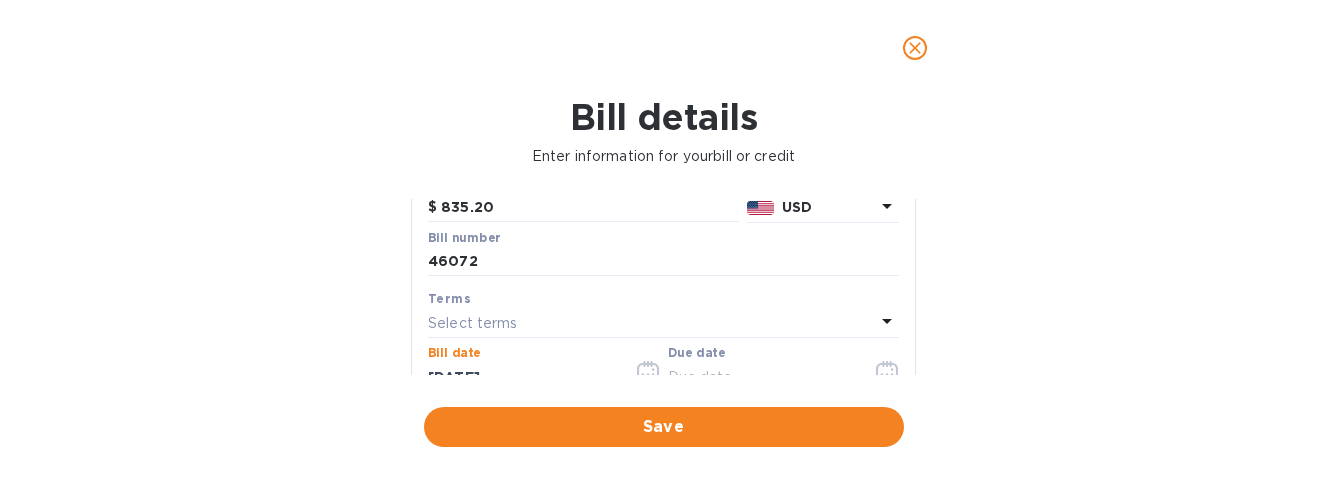 scroll, scrollTop: 211, scrollLeft: 0, axis: vertical 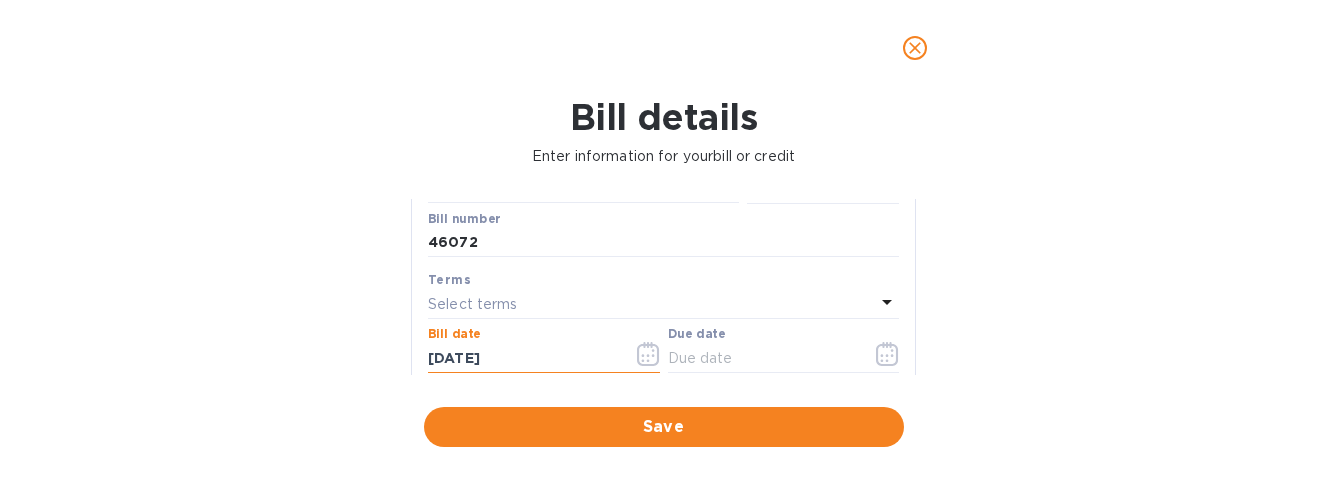 type on "[DATE]" 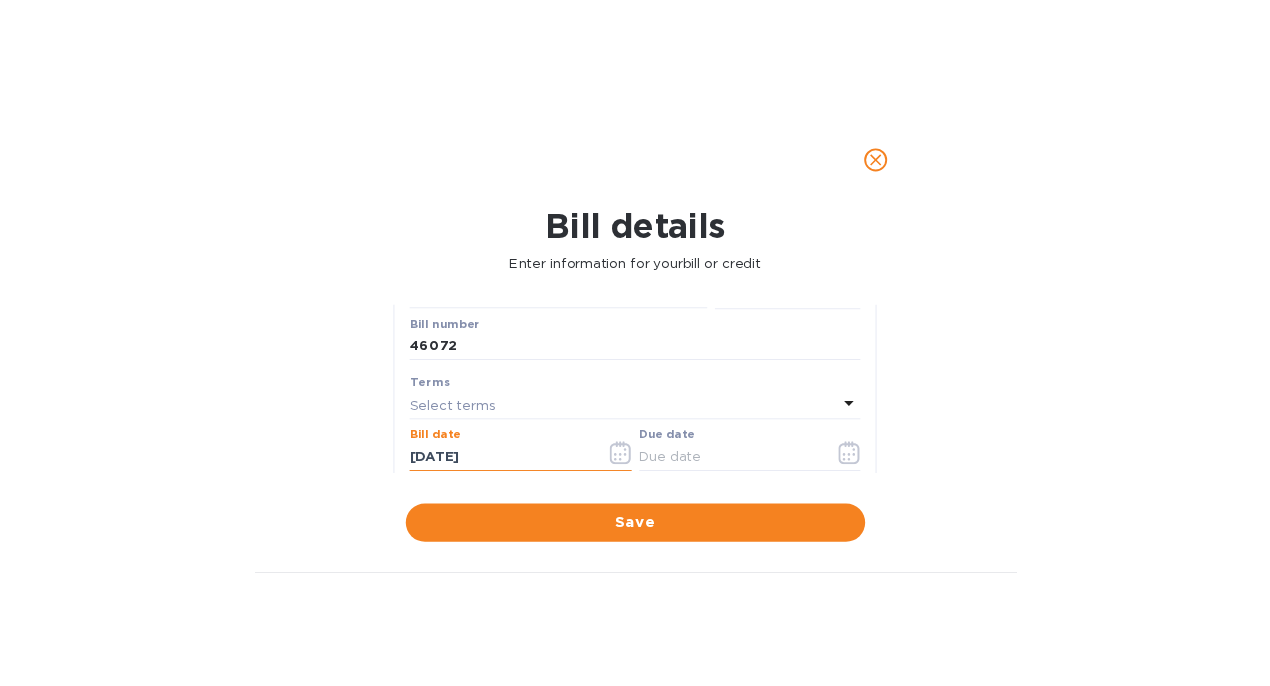 scroll, scrollTop: 216, scrollLeft: 0, axis: vertical 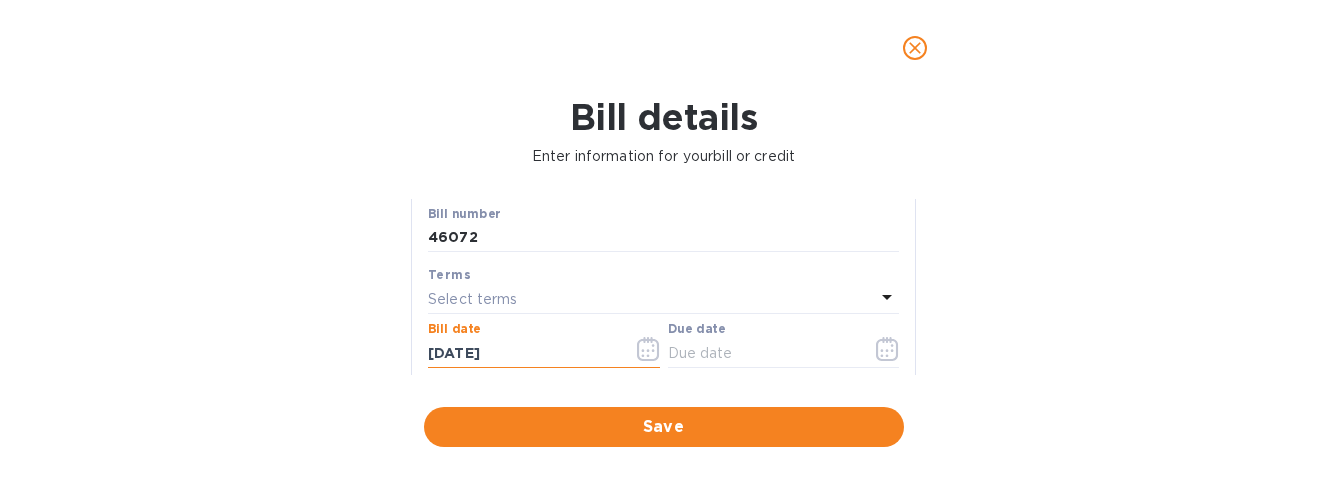 type 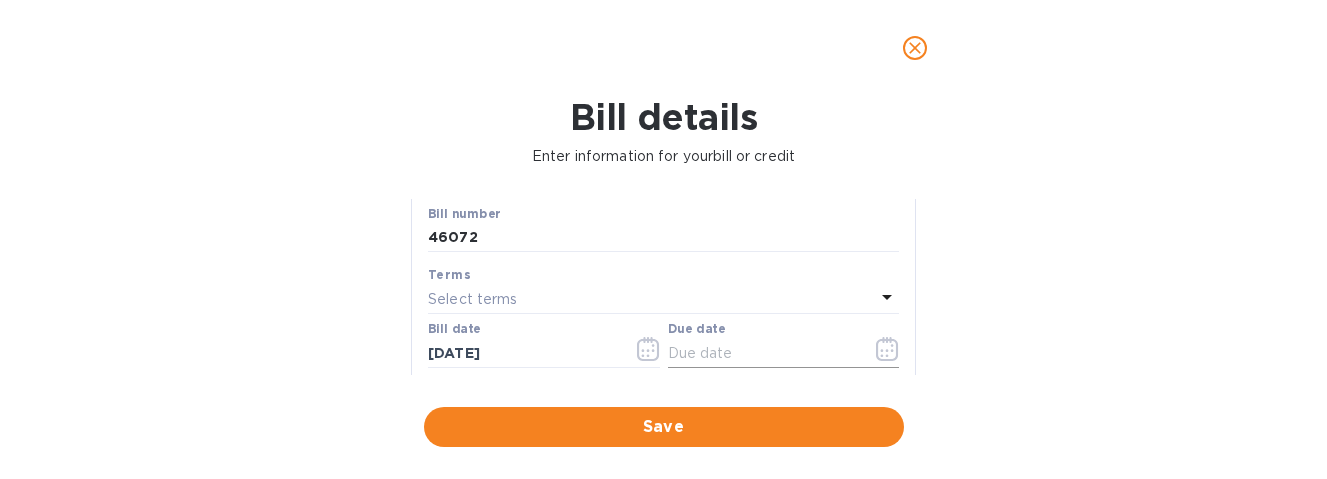 click 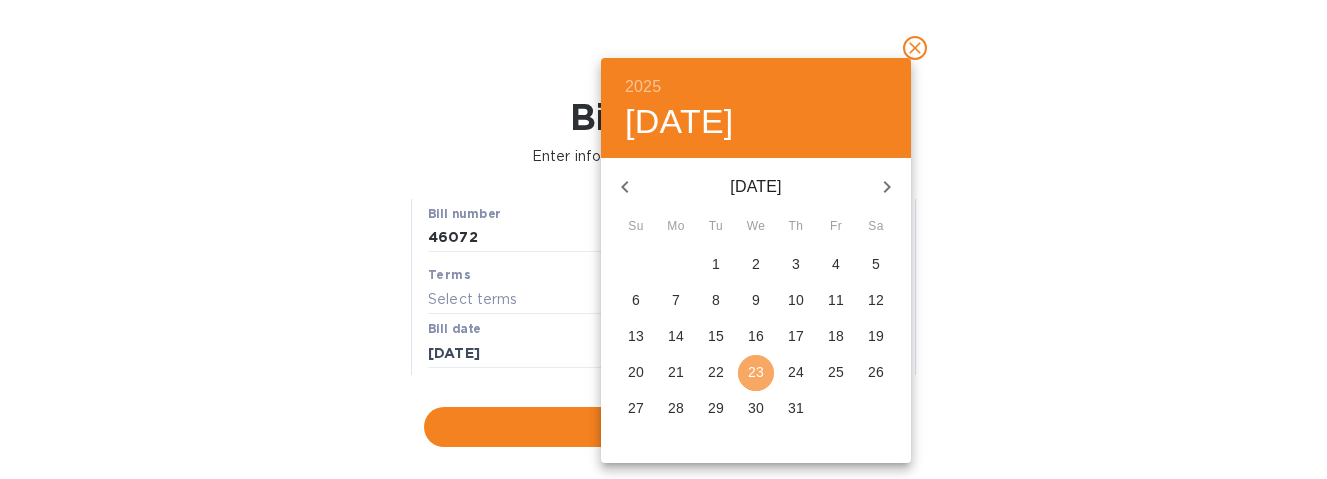 click on "23" at bounding box center (756, 373) 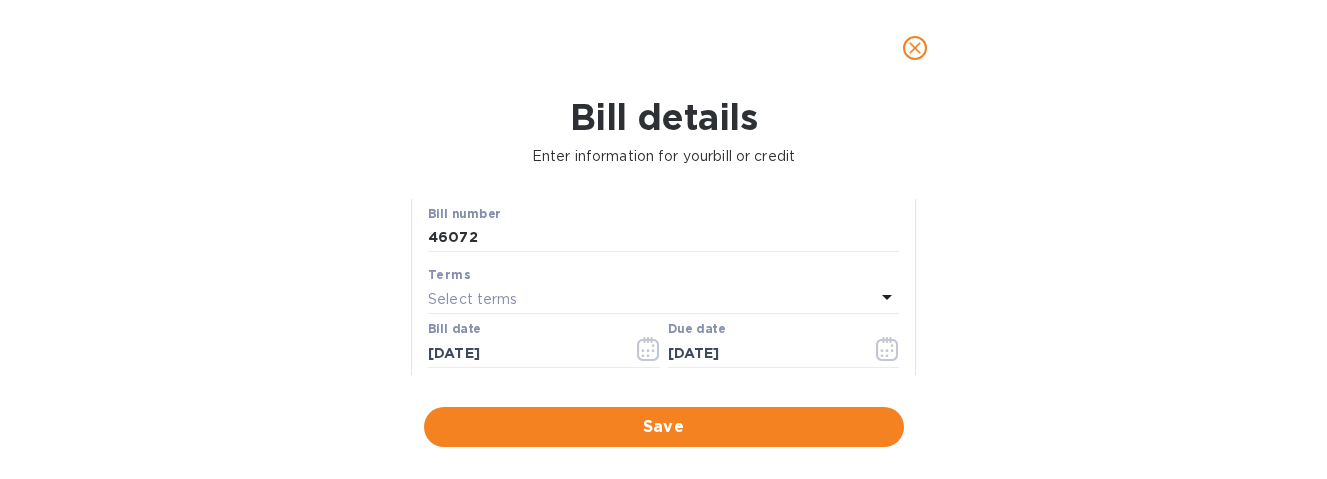 click on "Bill details Enter information for your  bill or credit General information Save Bill type Bill Vendor name WineWise Bill amount $ 835.20 Currency USD Bill number 46072   Terms Select terms Bill date [DATE]   Due date [DATE]   G/L account Select G/L account Notes (optional)   Bill  image Choose  a bill  and   drag it here Save" at bounding box center [663, 287] 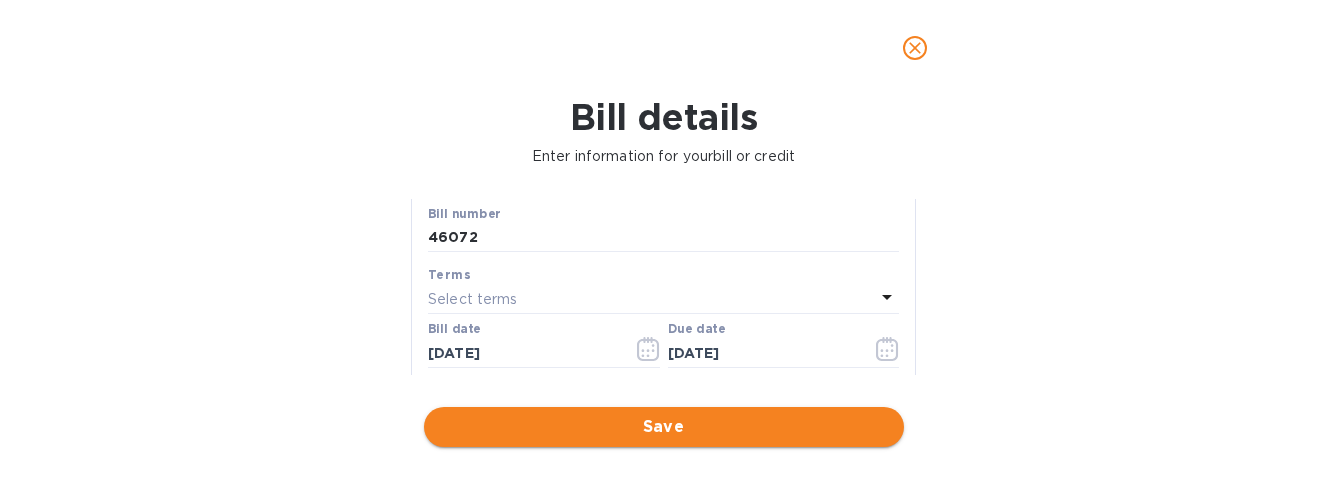 click on "Save" at bounding box center (664, 427) 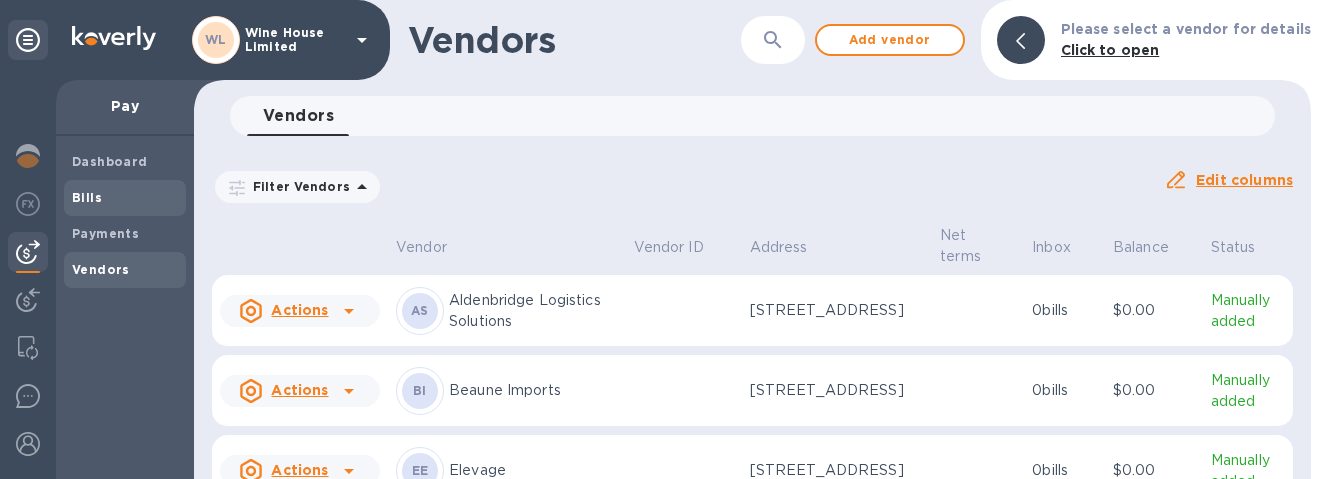 click on "Bills" at bounding box center (87, 197) 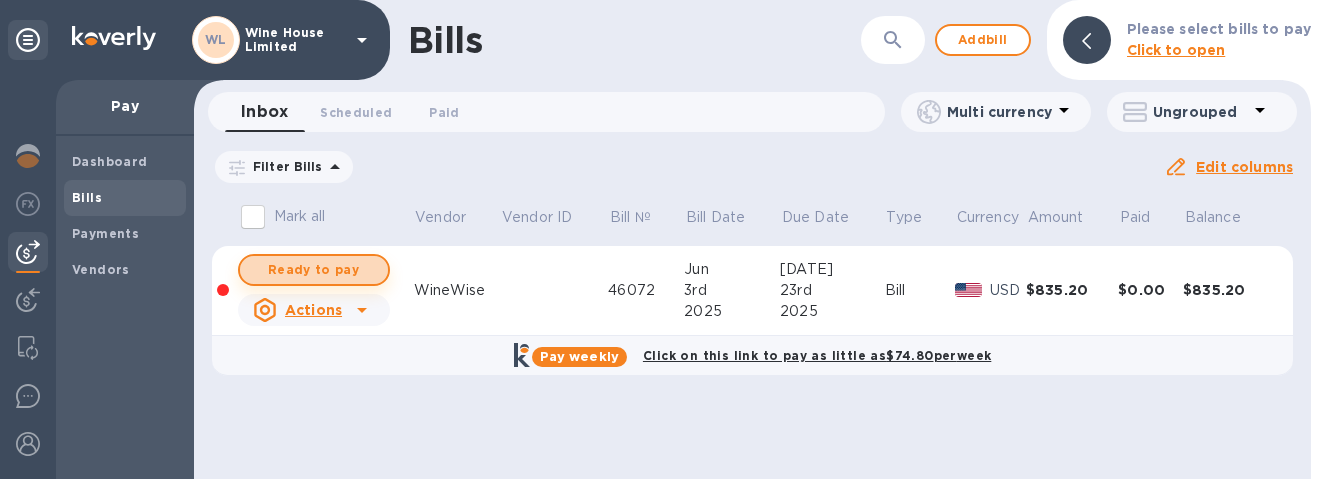 click on "Ready to pay" at bounding box center (314, 270) 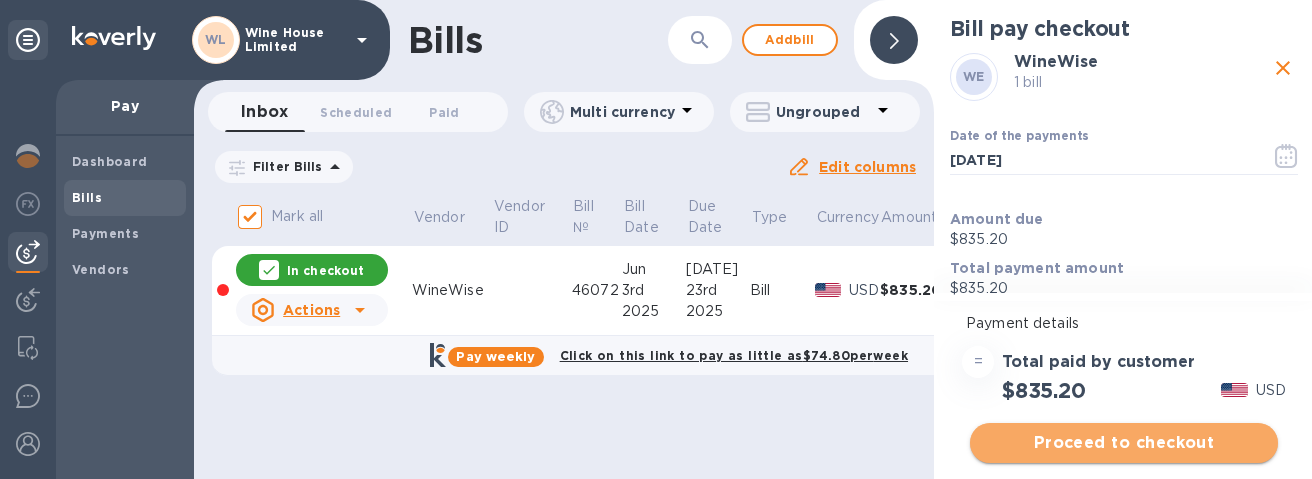 click on "Proceed to checkout" at bounding box center (1124, 443) 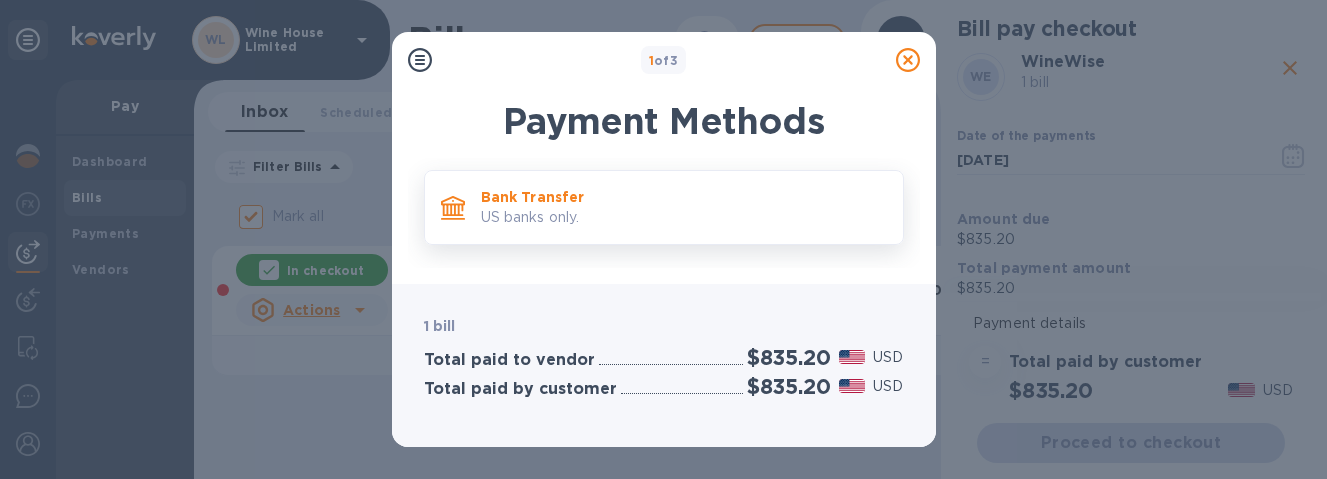 click on "Bank Transfer" at bounding box center (684, 197) 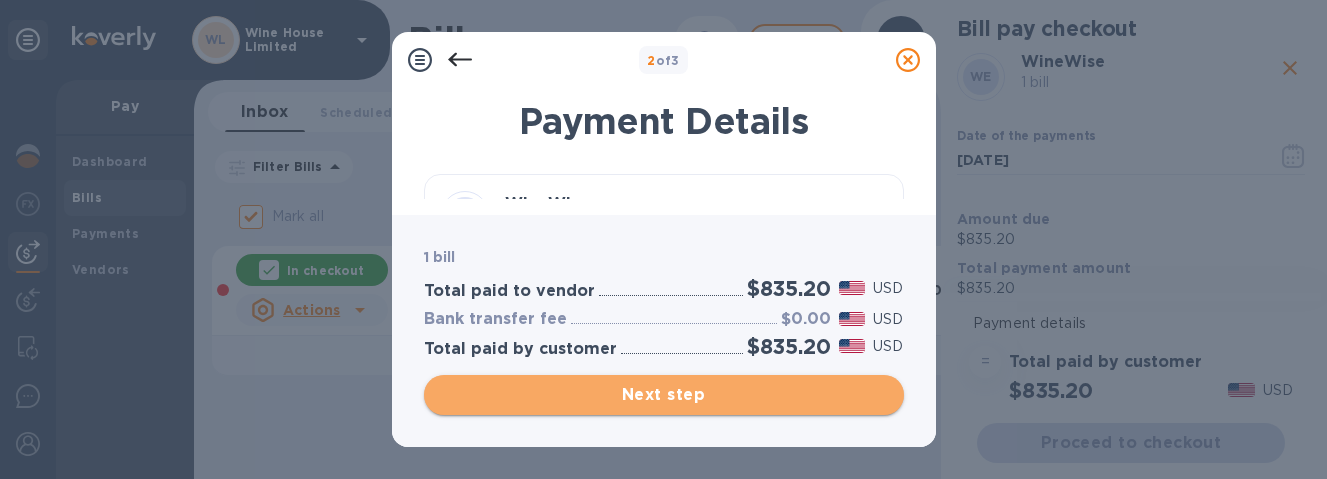 click on "Next step" at bounding box center [664, 395] 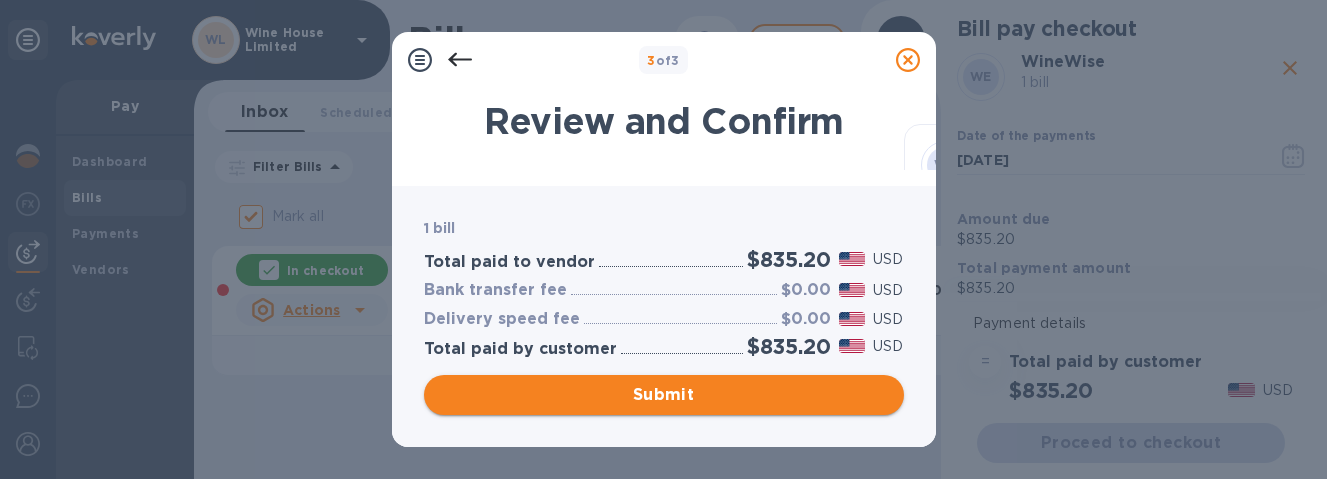 click on "Submit" at bounding box center (664, 395) 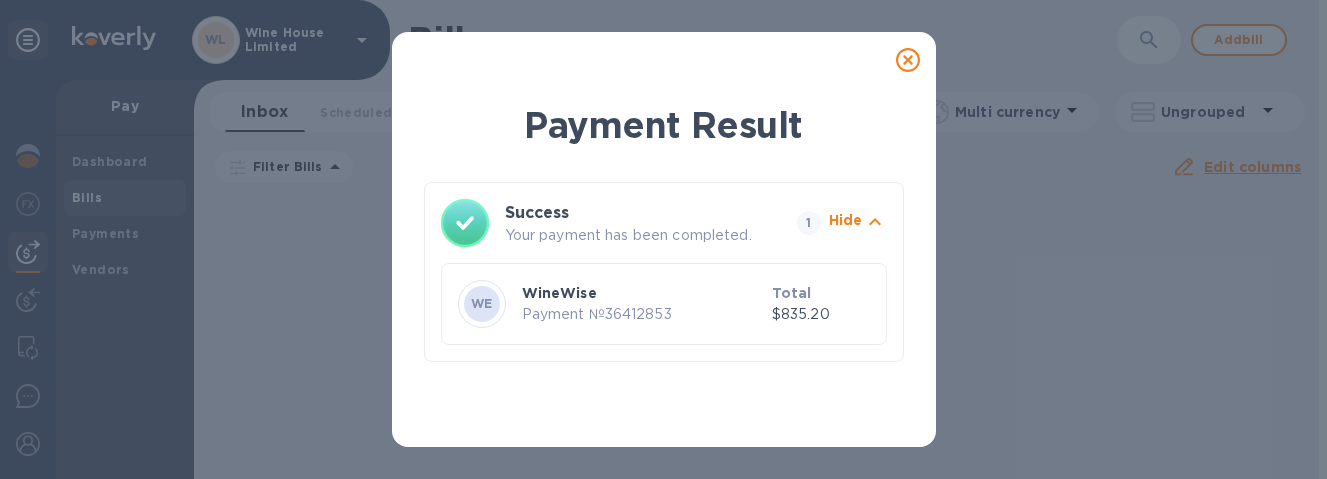 click 